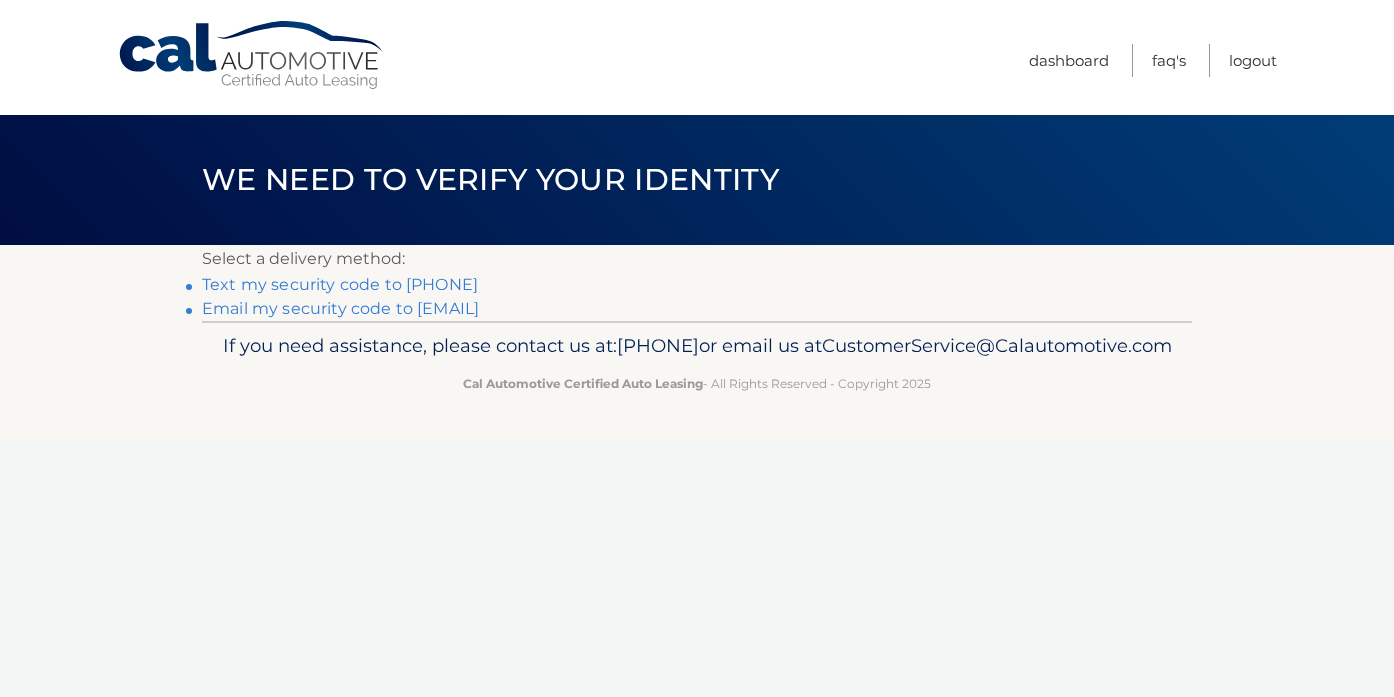 scroll, scrollTop: 0, scrollLeft: 0, axis: both 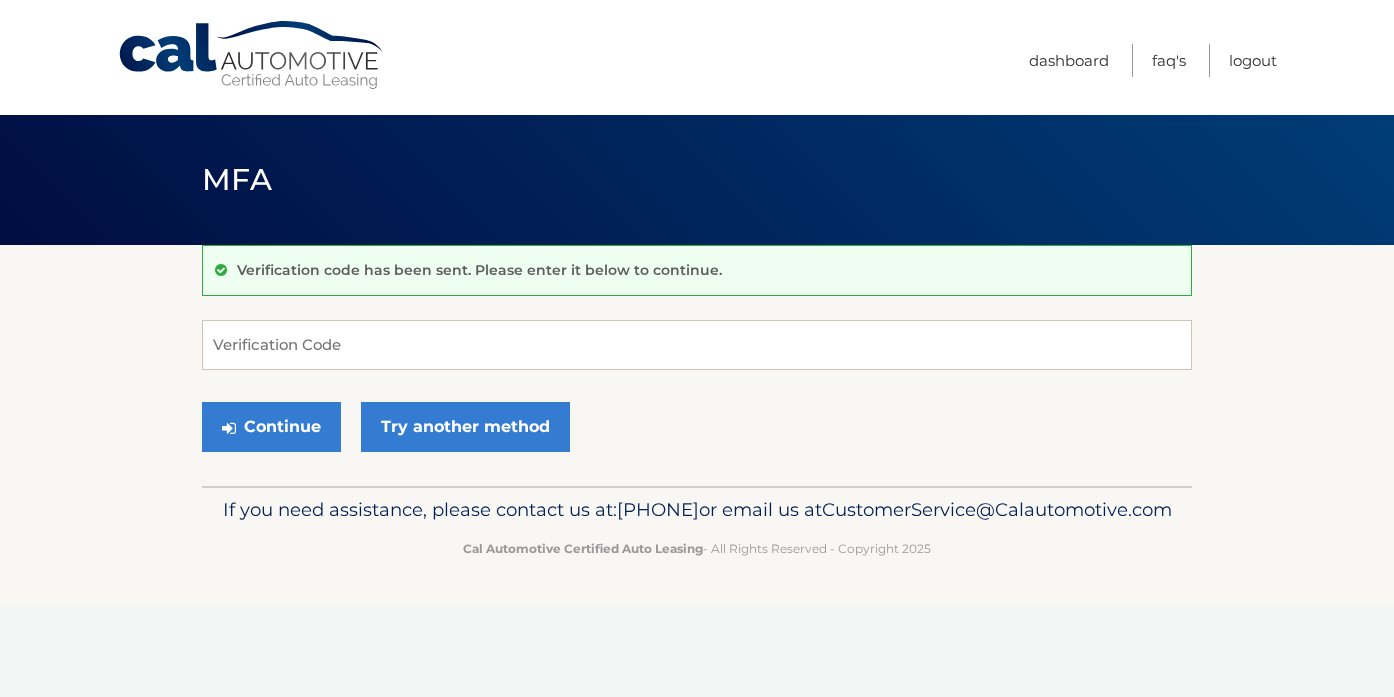 click on "Verification Code
Continue
Try another method" at bounding box center [697, 391] 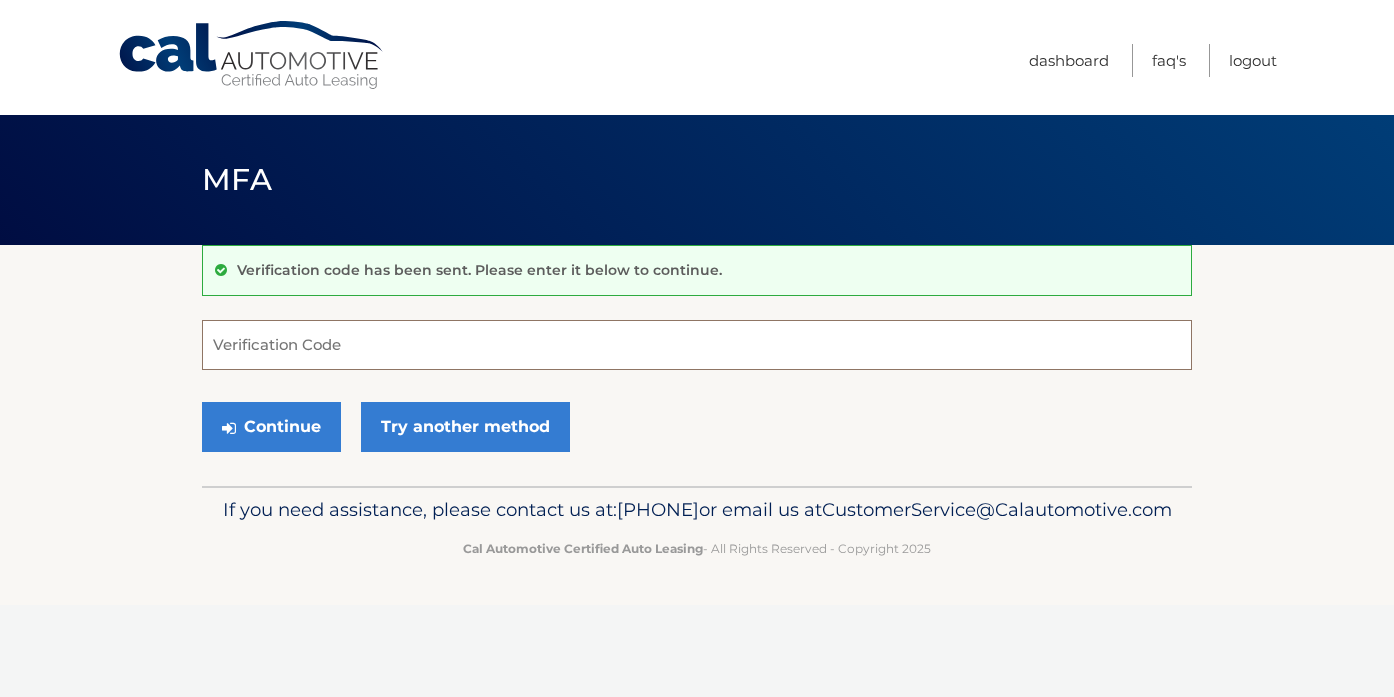 click on "Verification Code" at bounding box center (697, 345) 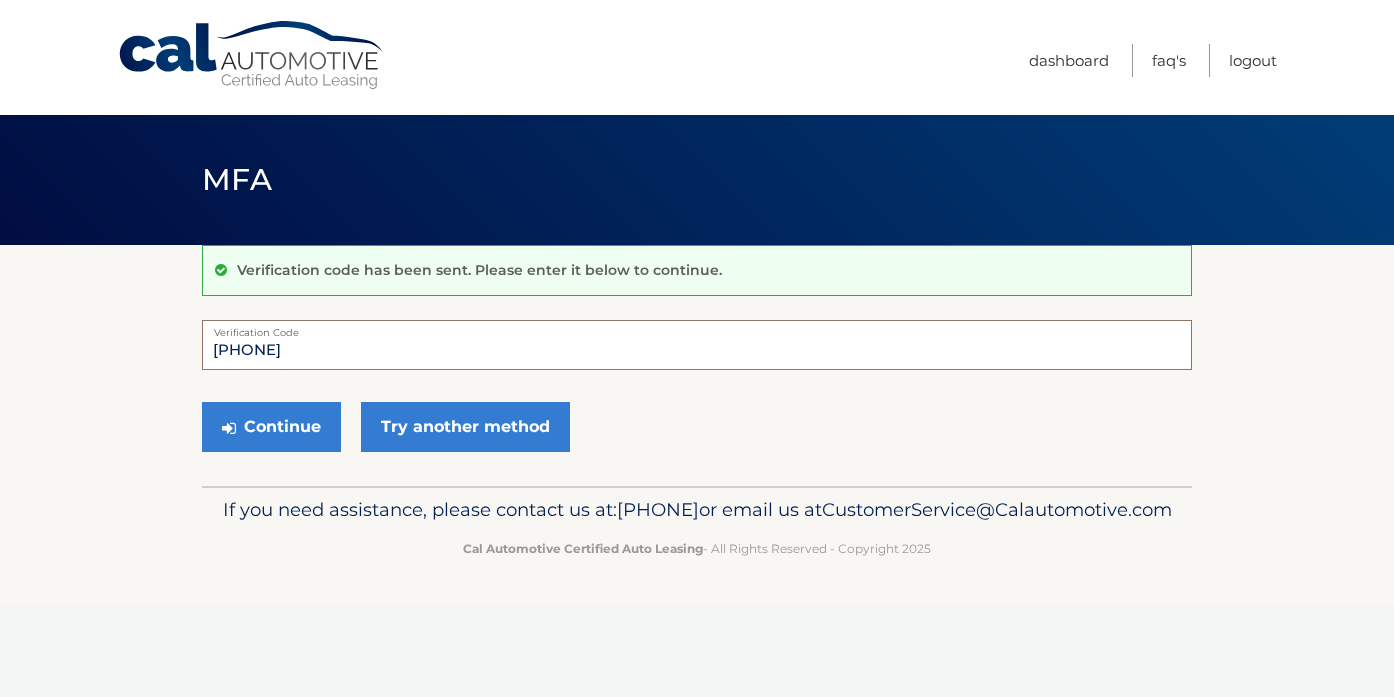 type on "[PHONE]" 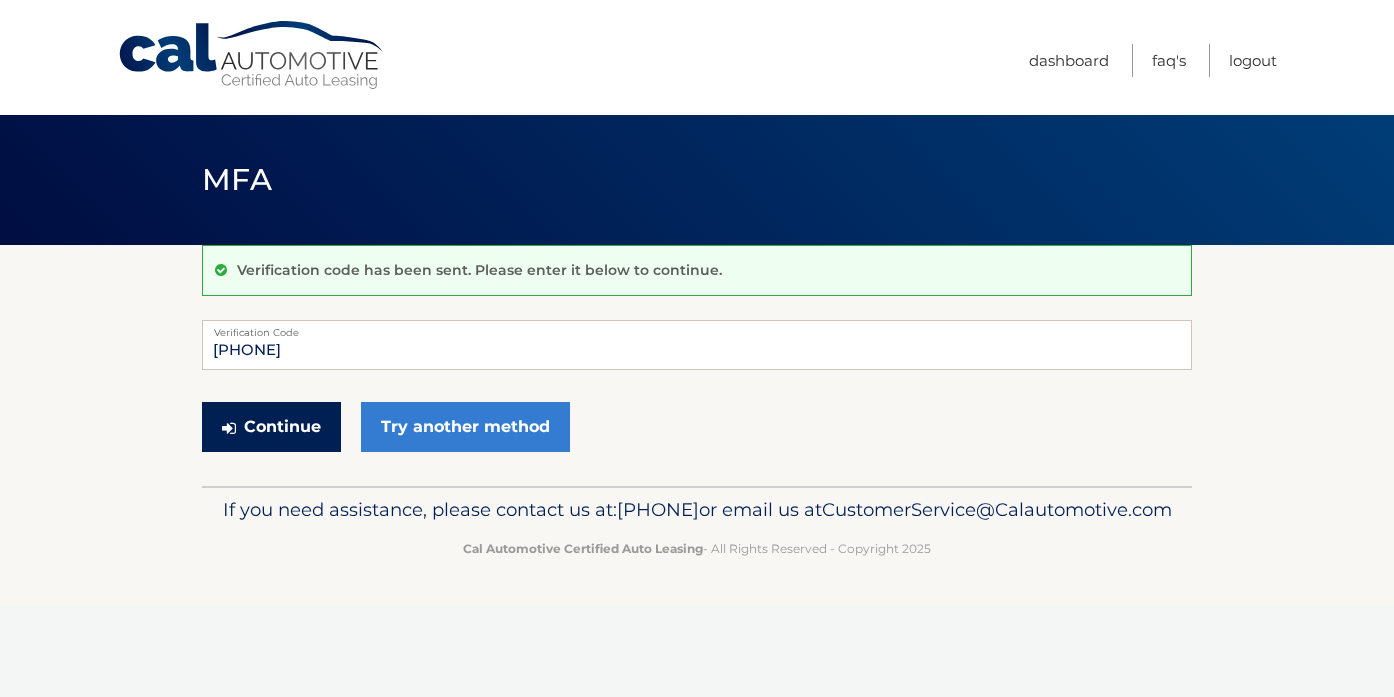 click on "Continue" at bounding box center [271, 427] 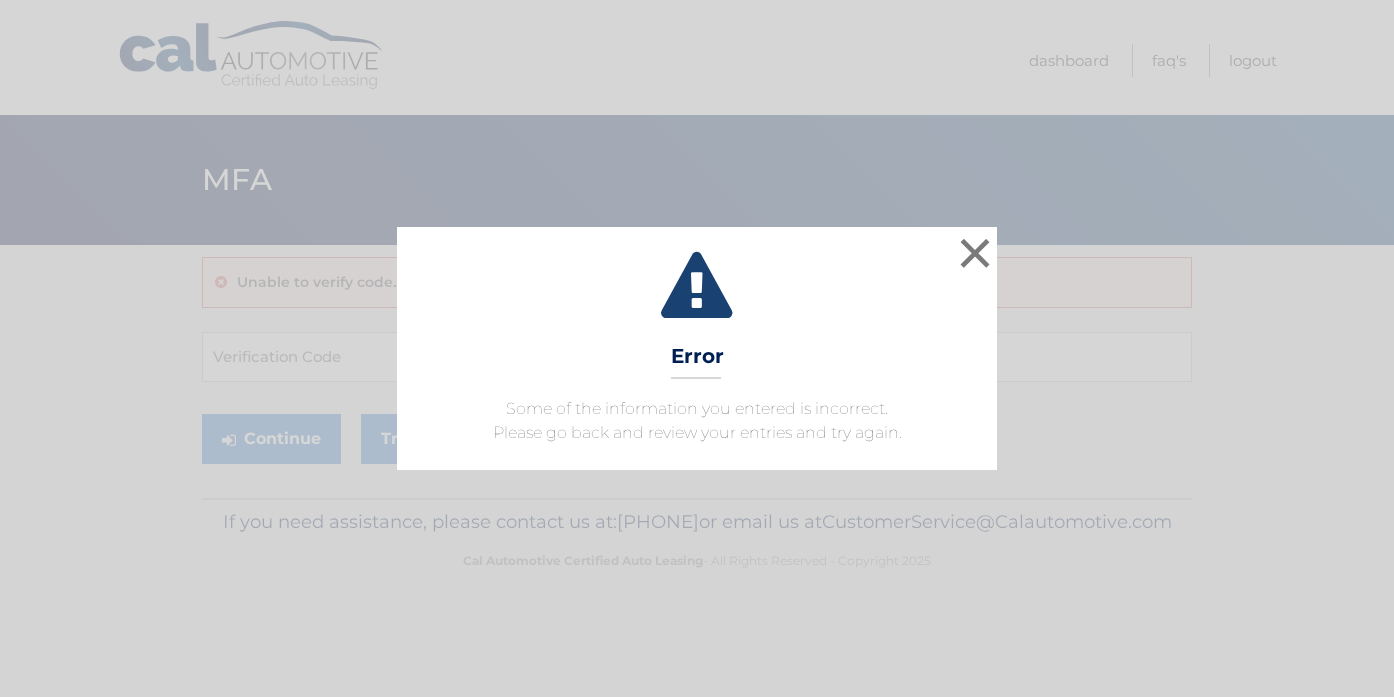 scroll, scrollTop: 0, scrollLeft: 0, axis: both 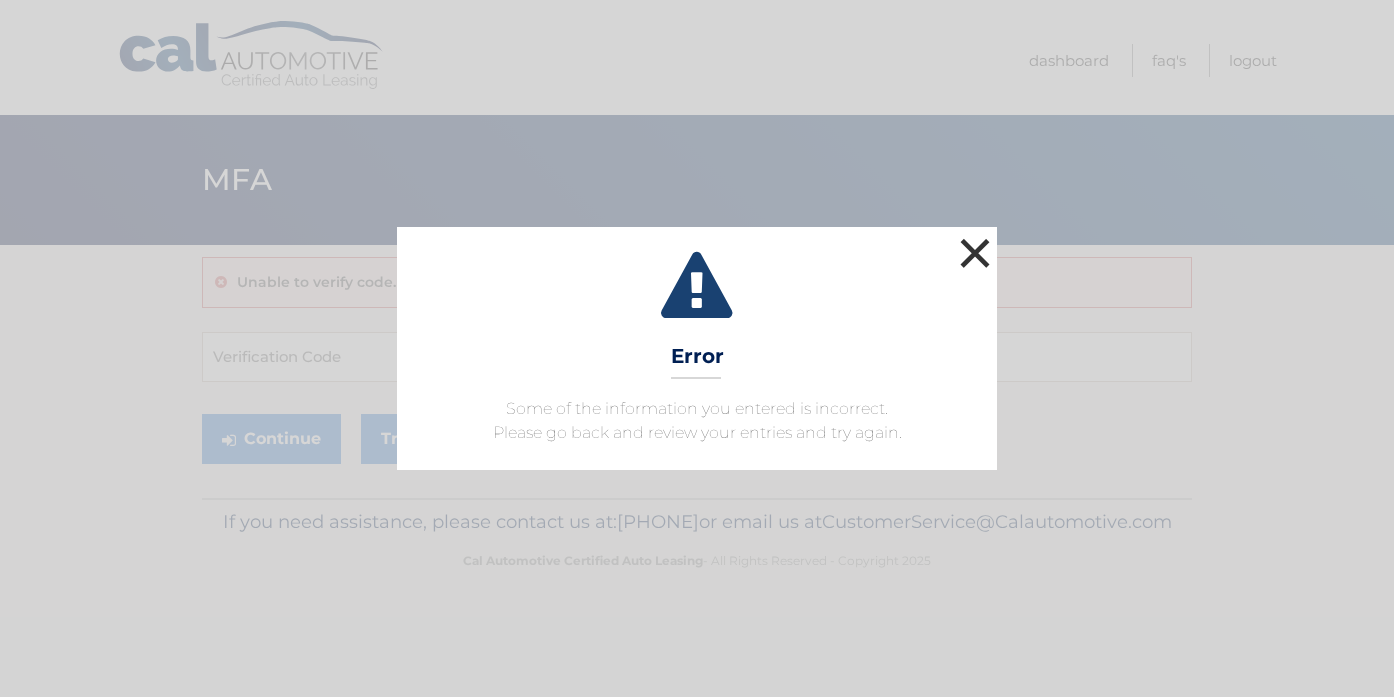 click on "×" at bounding box center (975, 253) 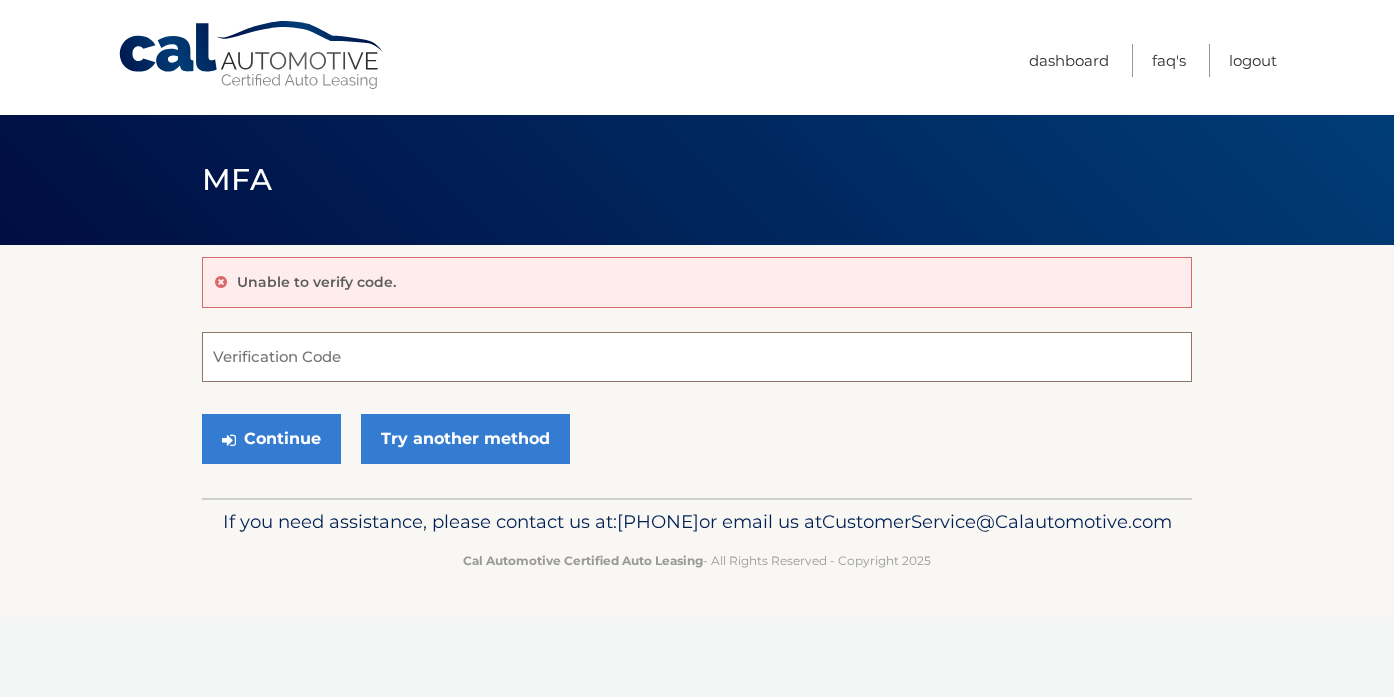 click on "Verification Code" at bounding box center (697, 357) 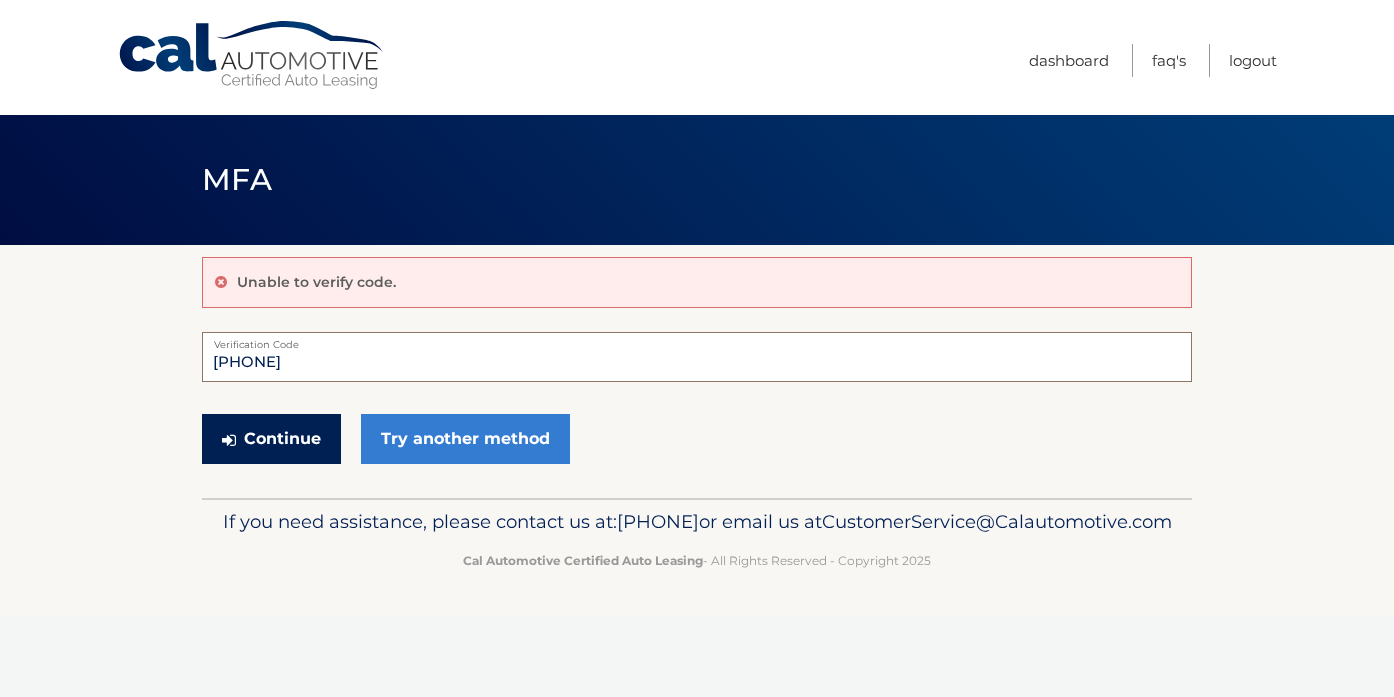 type on "131102" 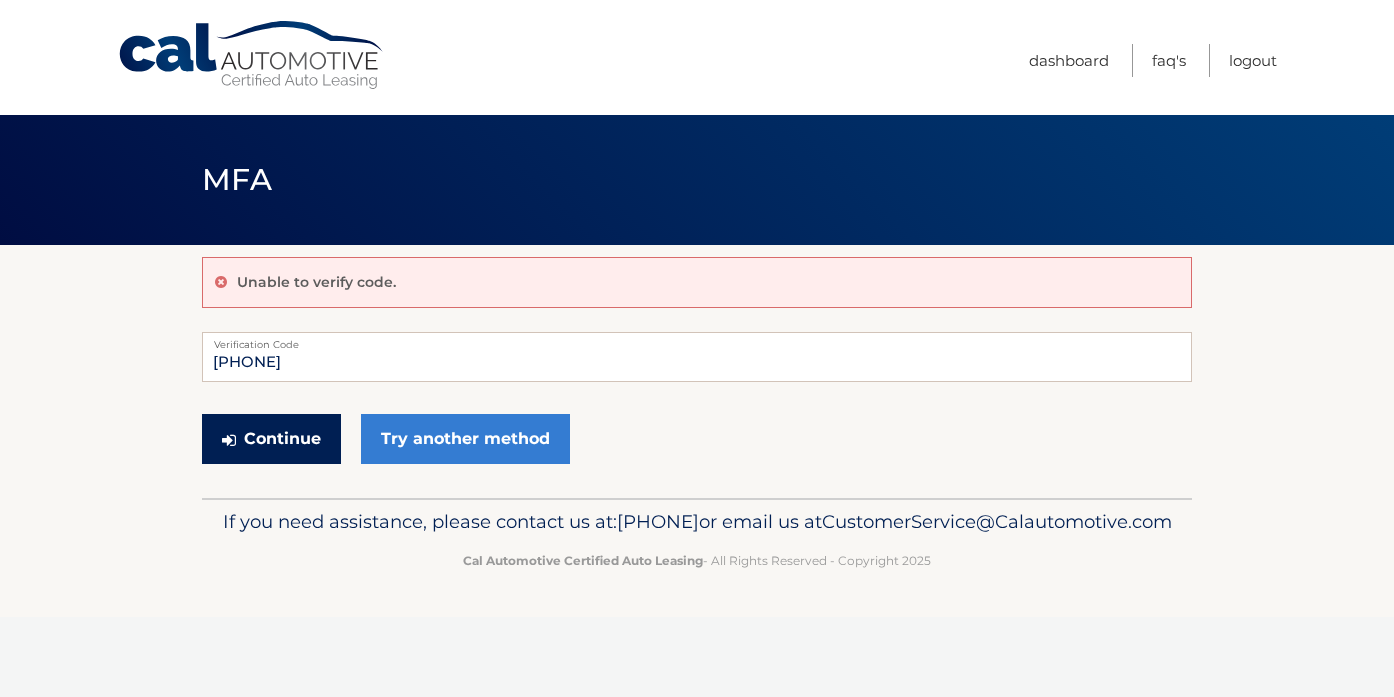 click on "Continue" at bounding box center (271, 439) 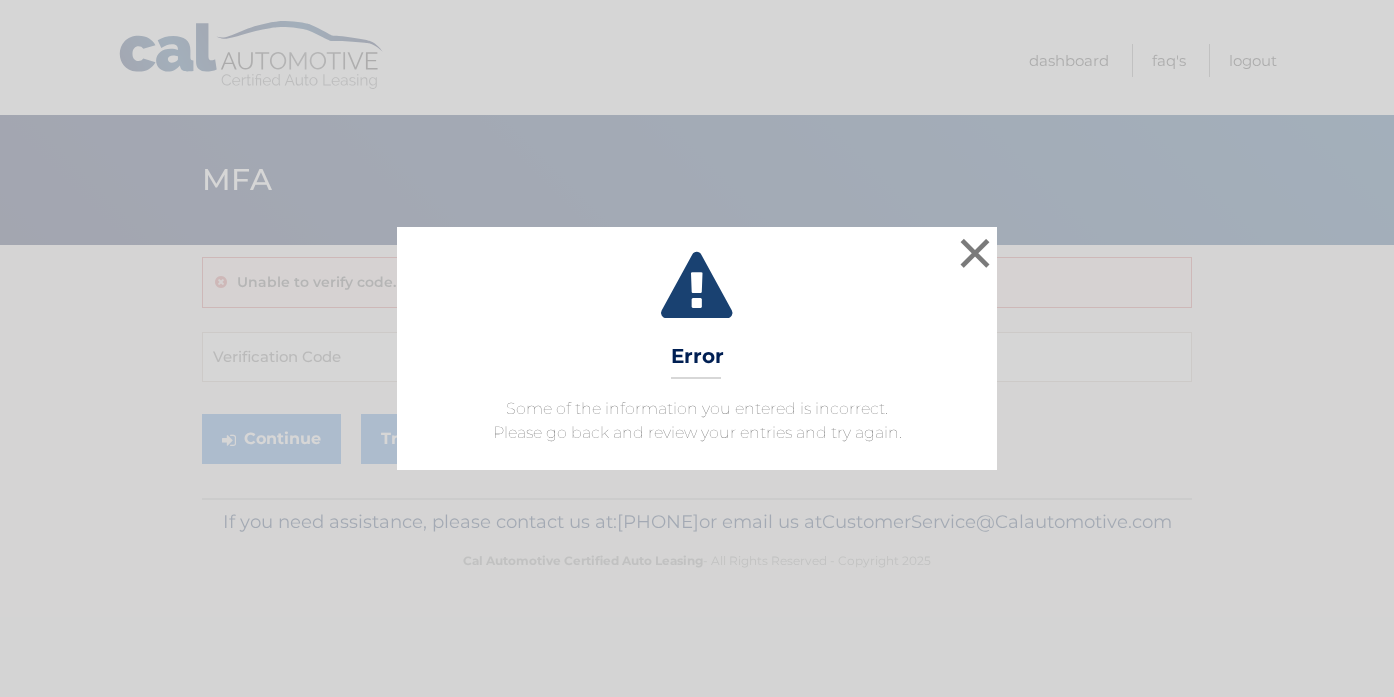 scroll, scrollTop: 0, scrollLeft: 0, axis: both 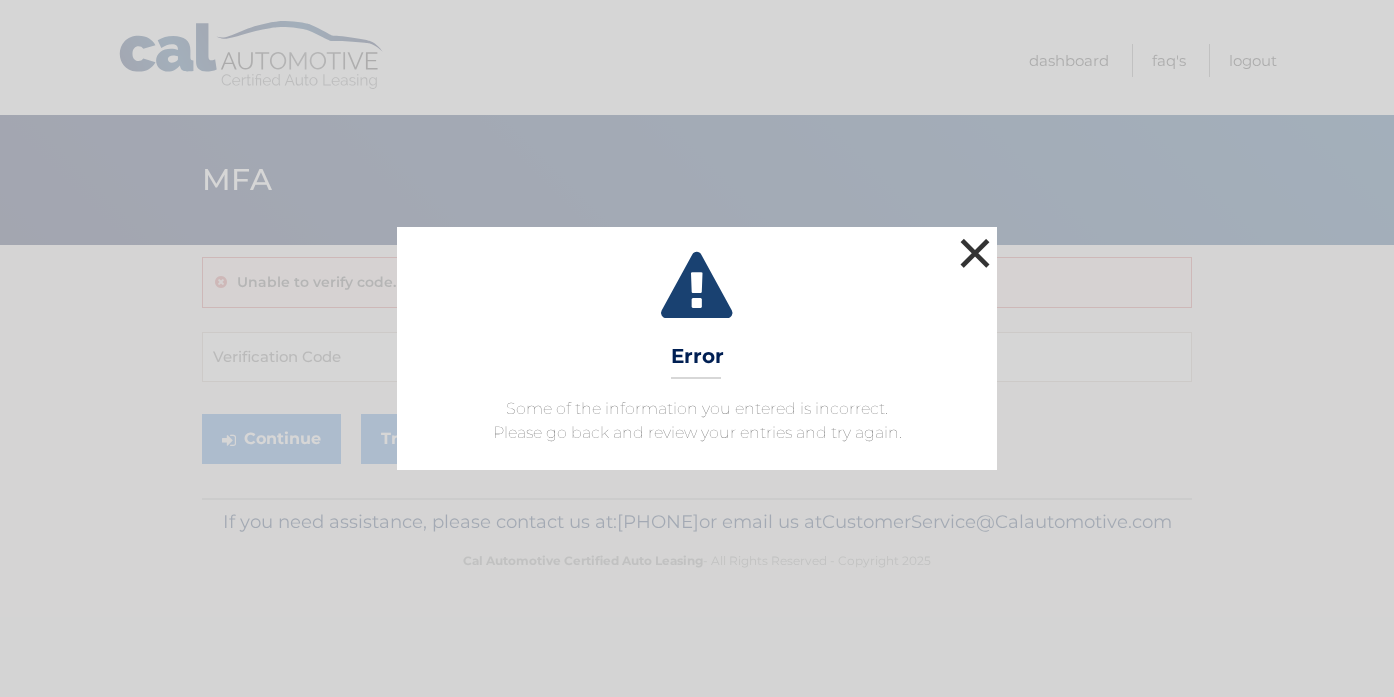 click on "×" at bounding box center (975, 253) 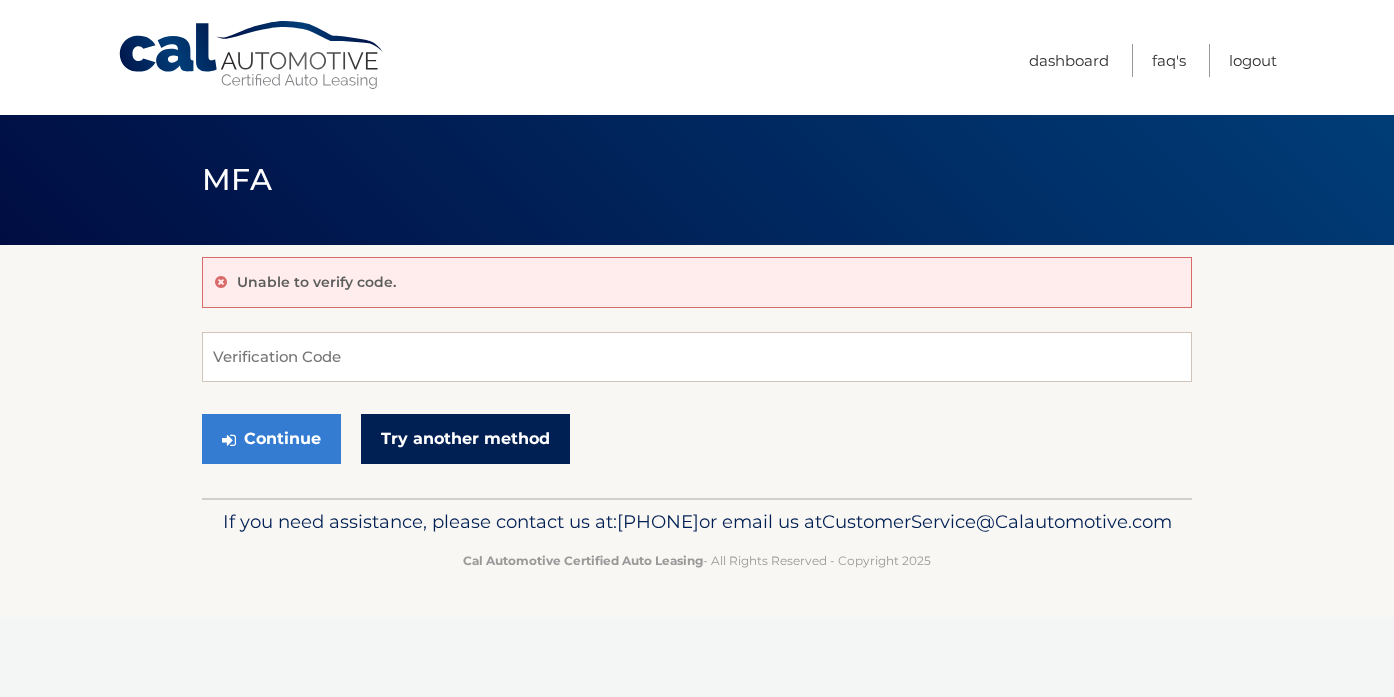 click on "Try another method" at bounding box center (465, 439) 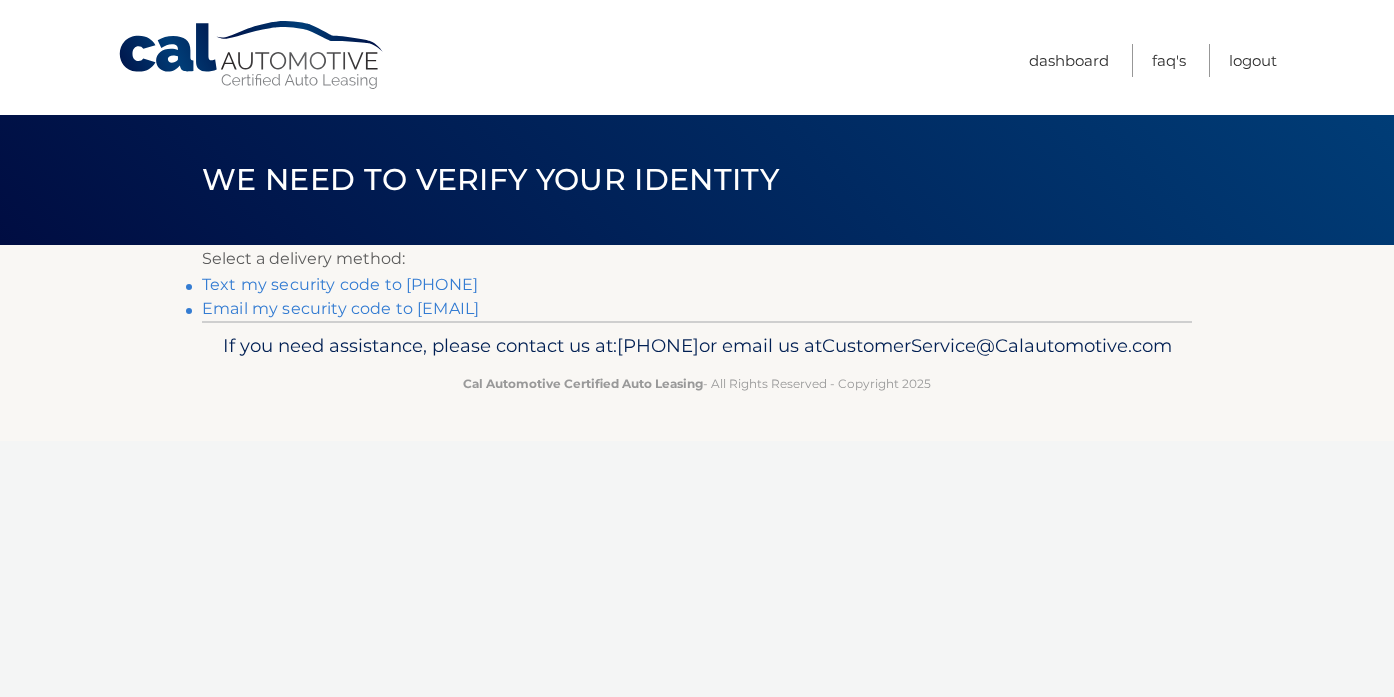 scroll, scrollTop: 0, scrollLeft: 0, axis: both 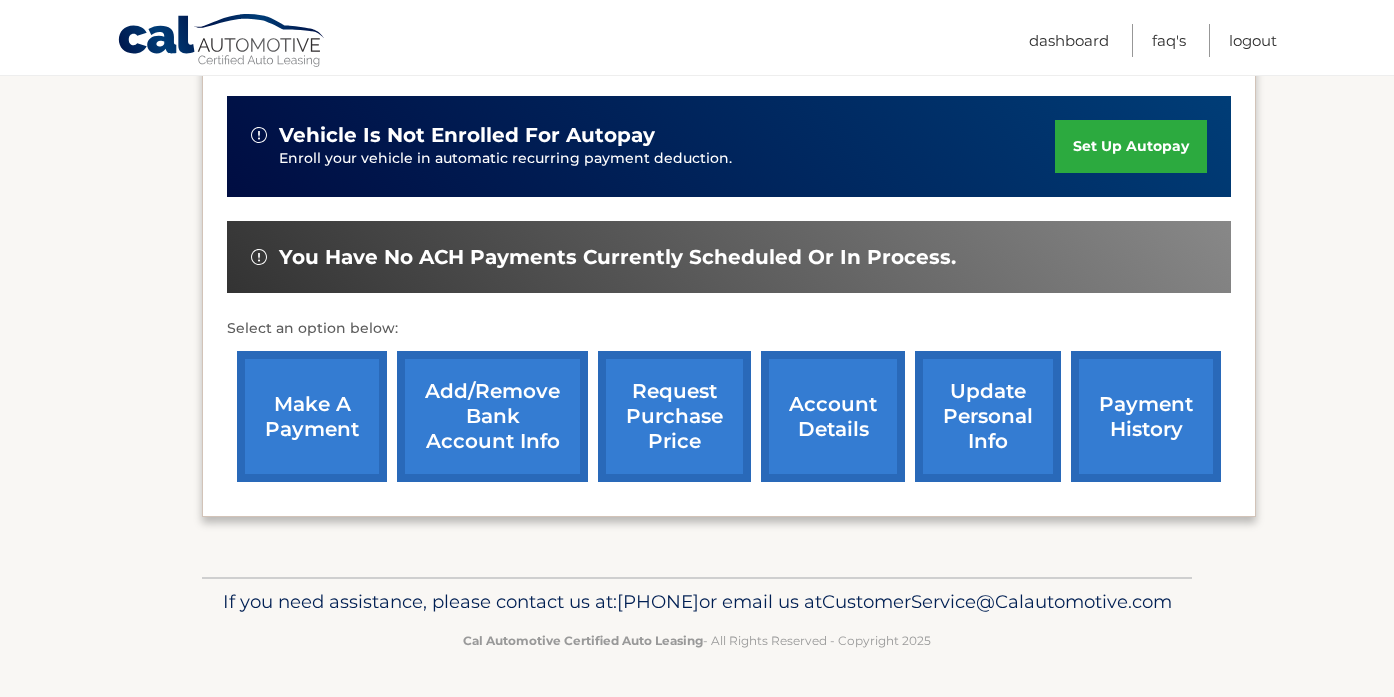 click on "account details" at bounding box center (833, 416) 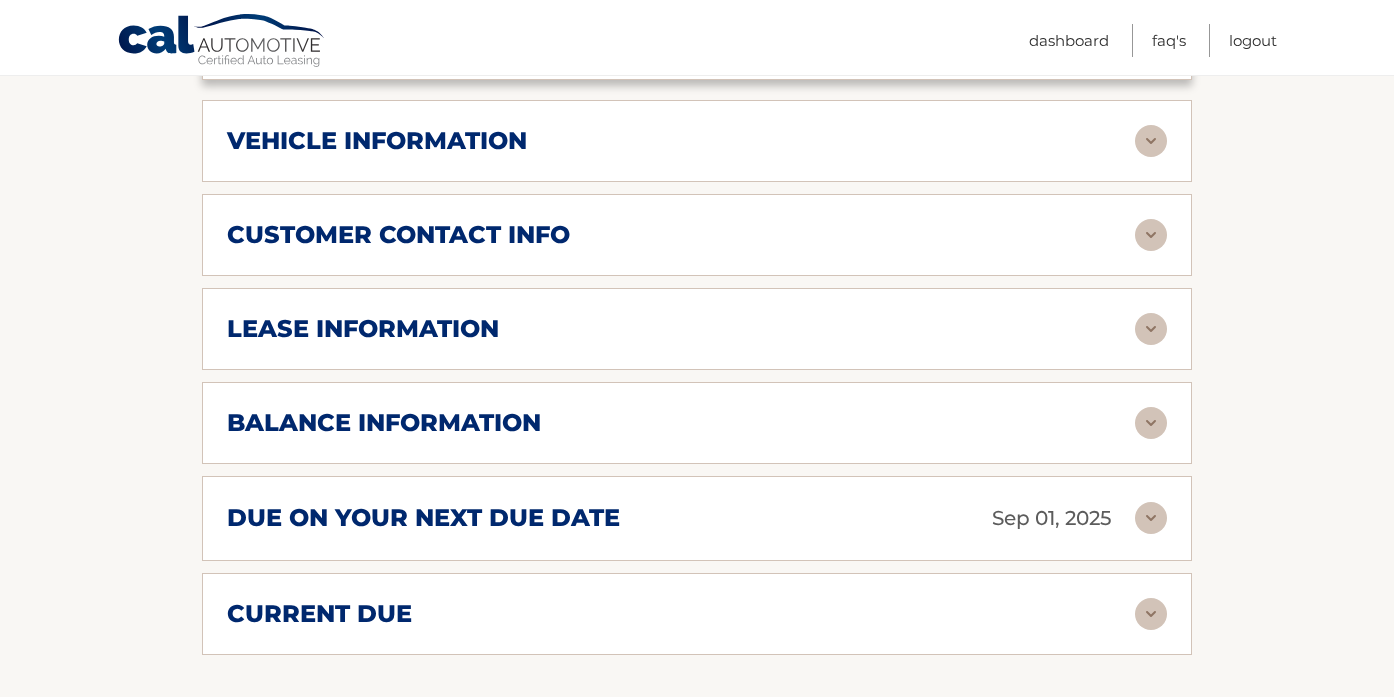 scroll, scrollTop: 1017, scrollLeft: 0, axis: vertical 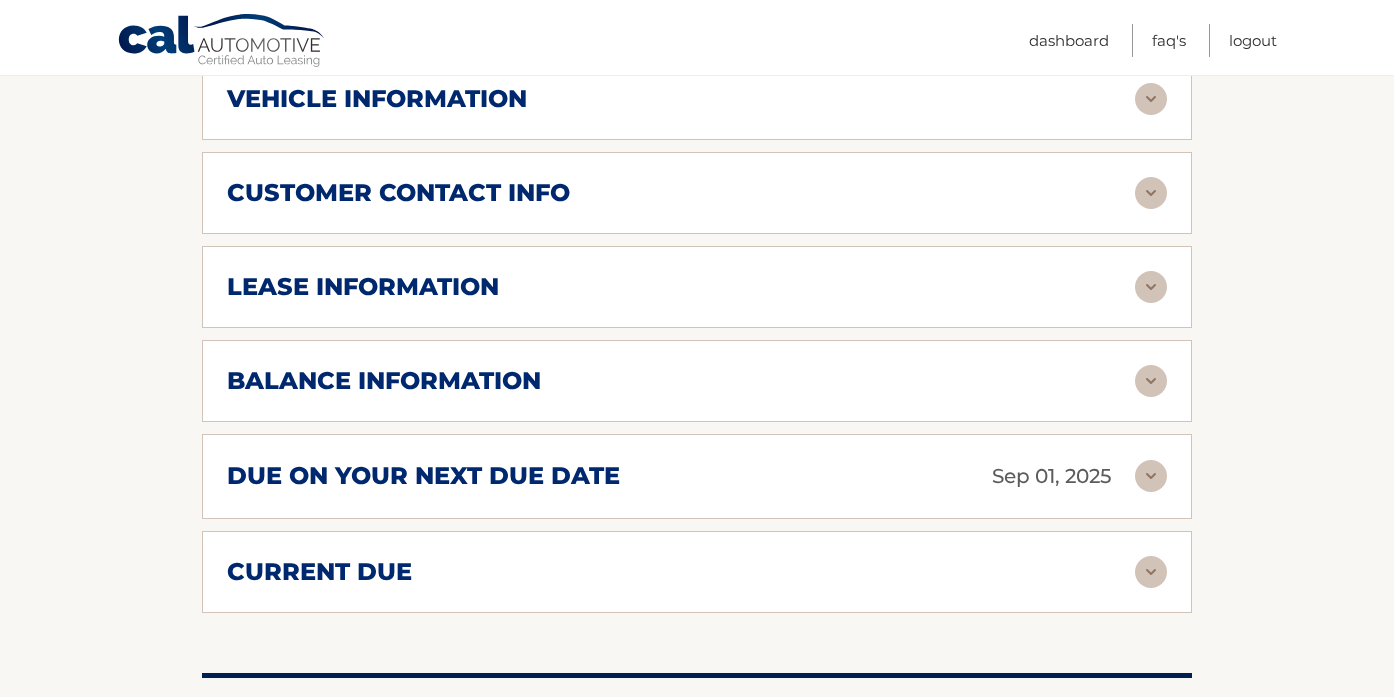 click on "lease information" at bounding box center [681, 287] 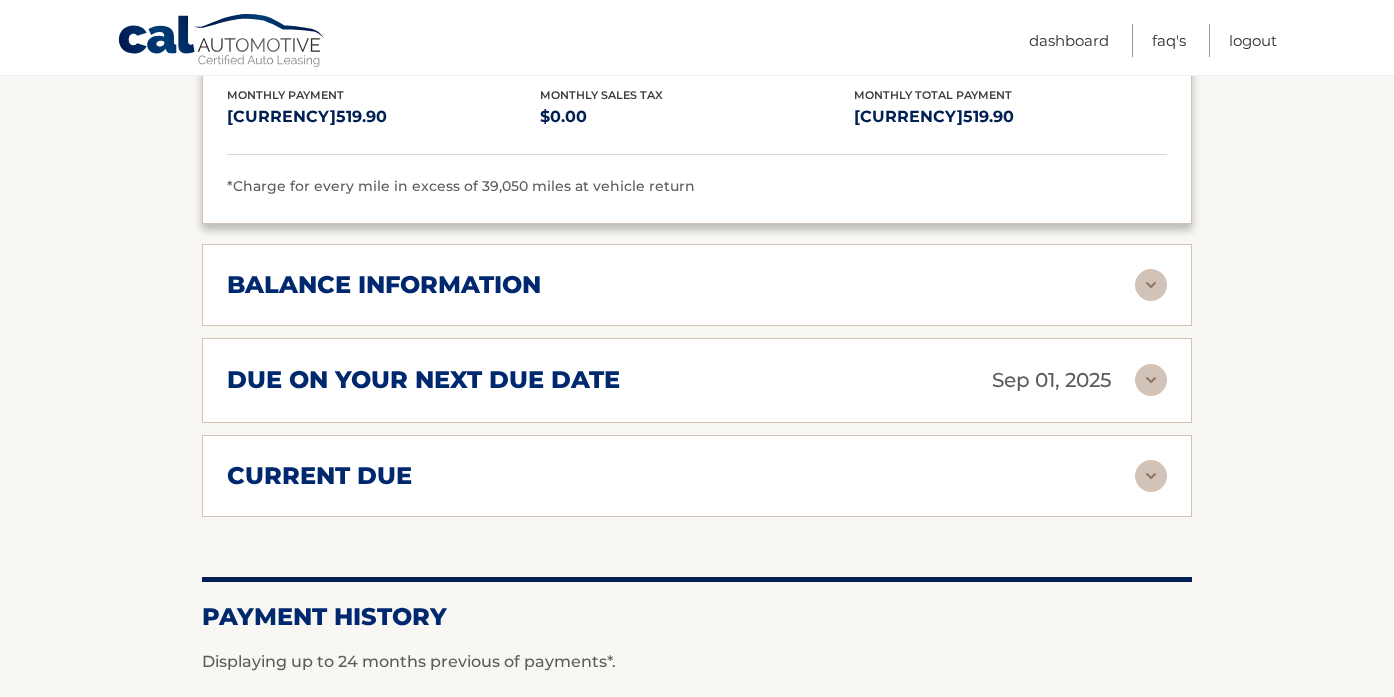 scroll, scrollTop: 1502, scrollLeft: 0, axis: vertical 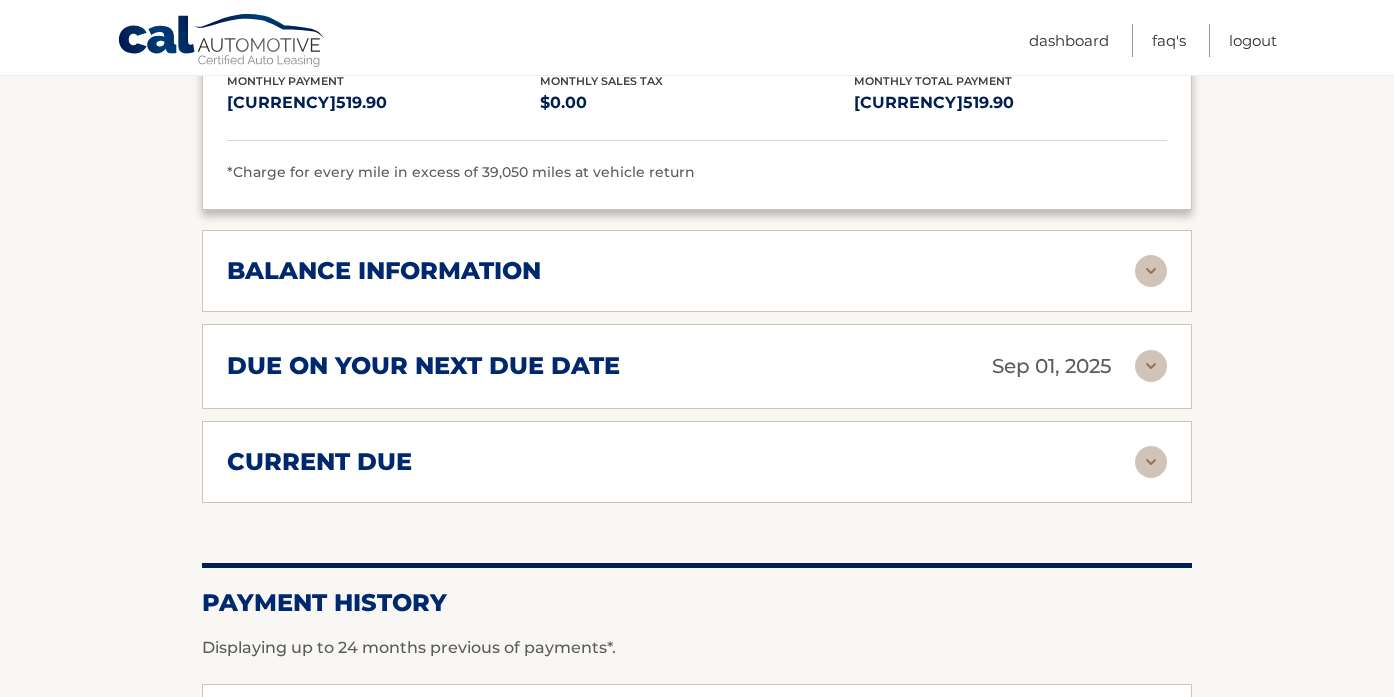 click on "balance information" at bounding box center (681, 271) 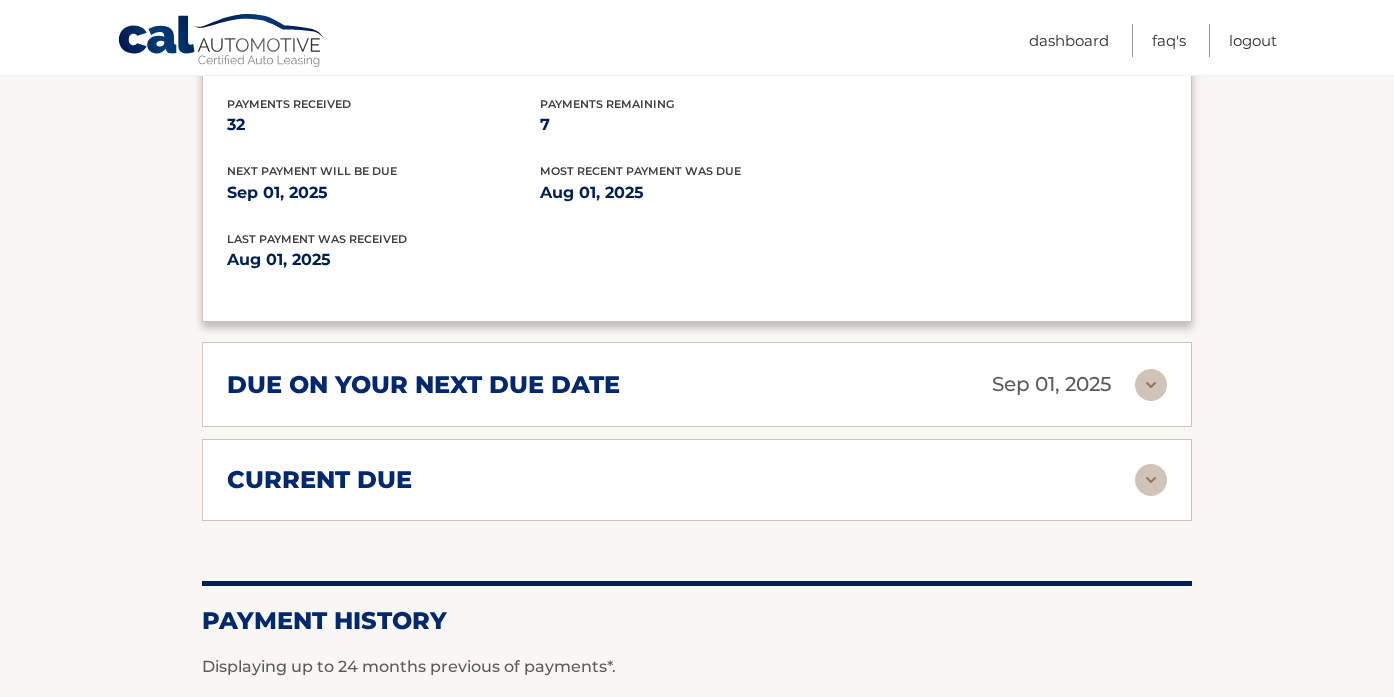 scroll, scrollTop: 1709, scrollLeft: 0, axis: vertical 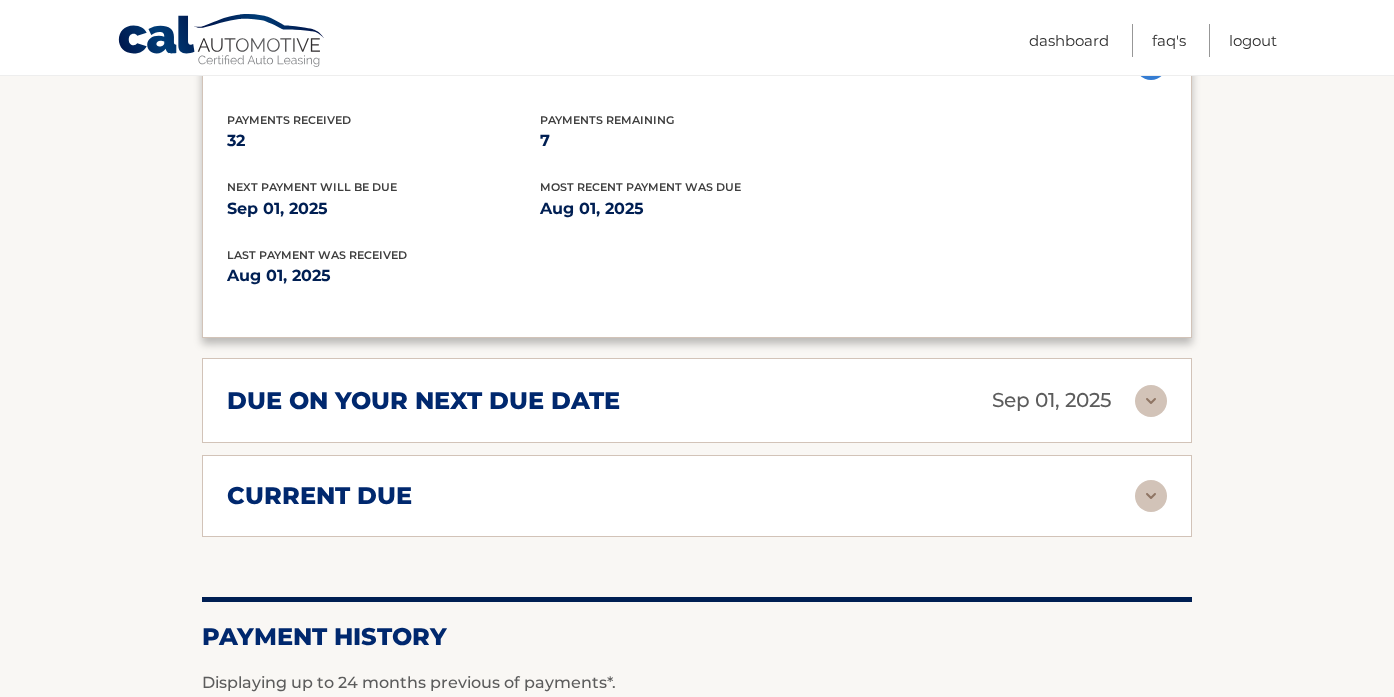 click on "due on your next due date
[DATE]" at bounding box center (681, 400) 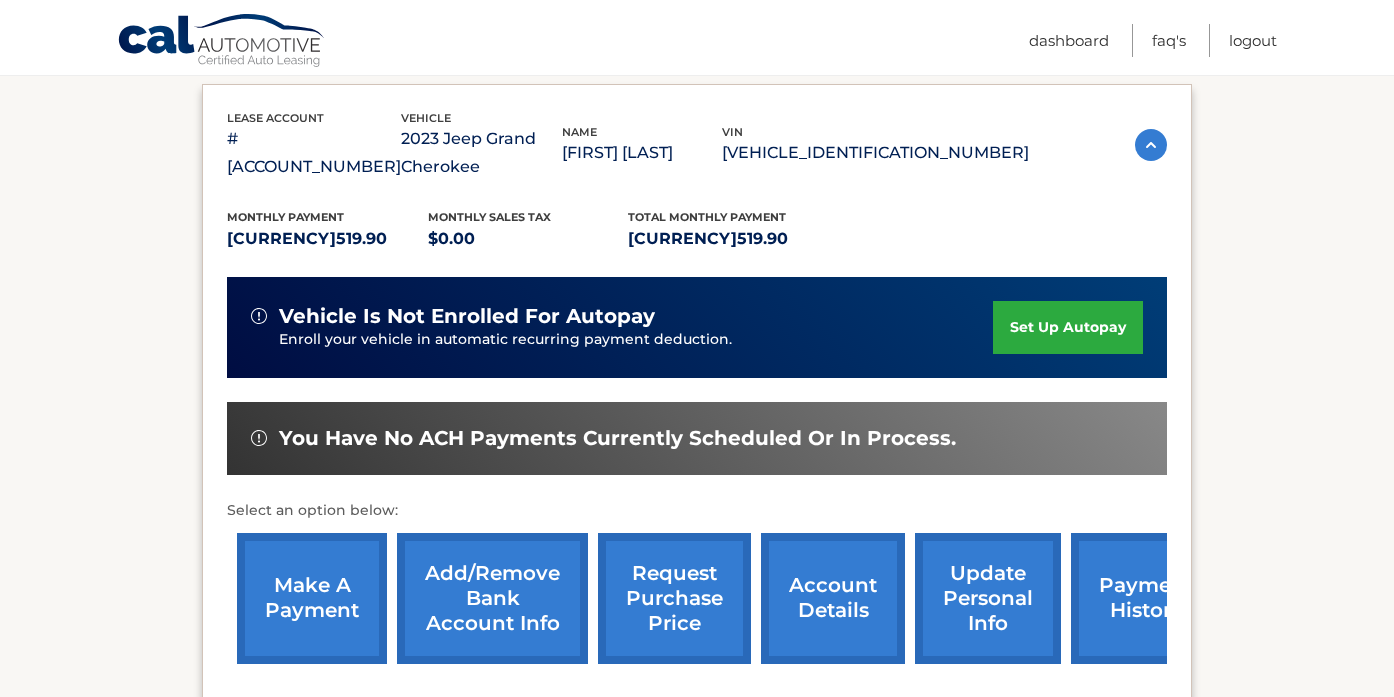 scroll, scrollTop: 768, scrollLeft: 0, axis: vertical 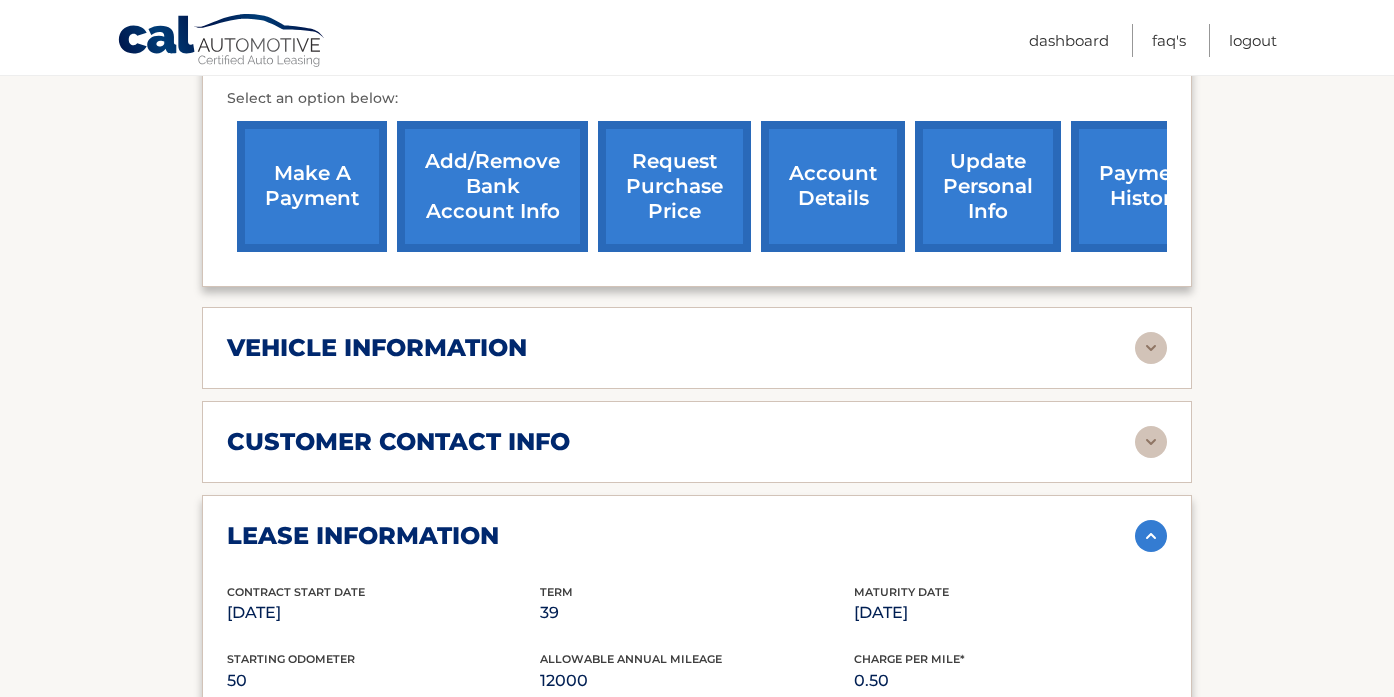 click on "request purchase price" at bounding box center [674, 186] 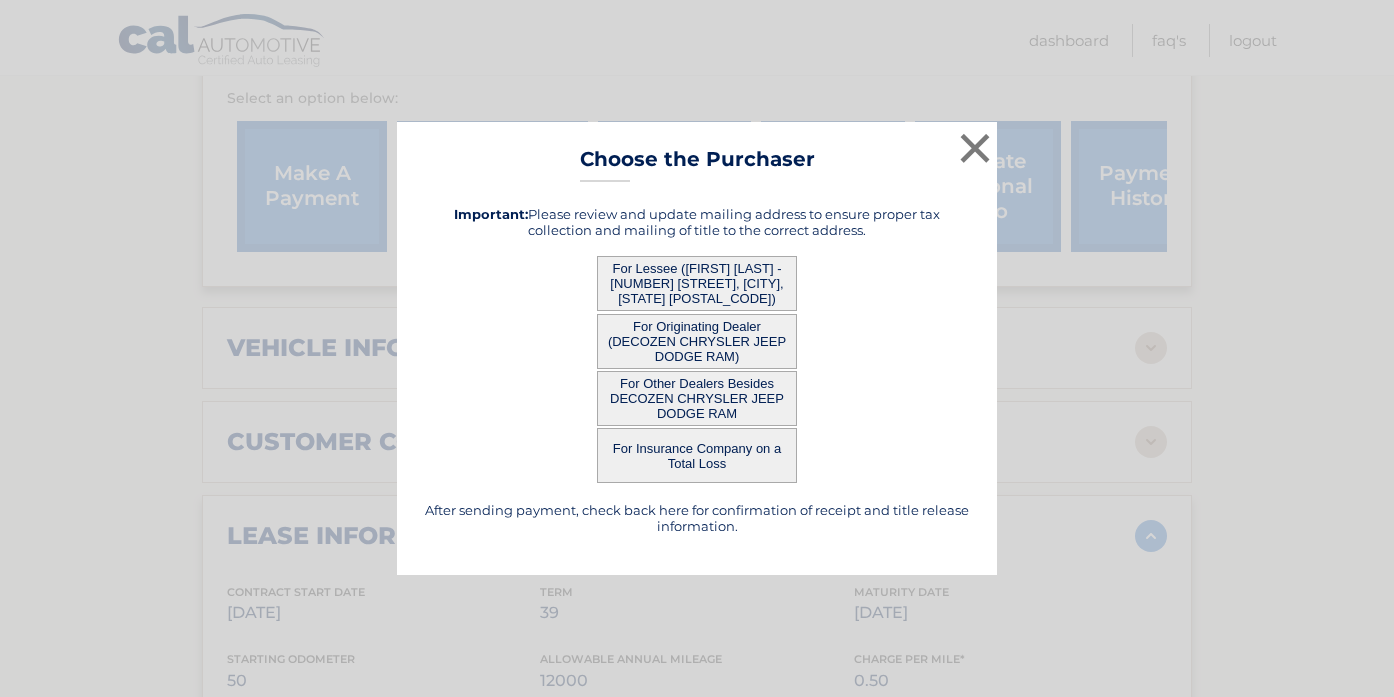 click on "For Other Dealers Besides DECOZEN CHRYSLER JEEP DODGE RAM" at bounding box center [697, 398] 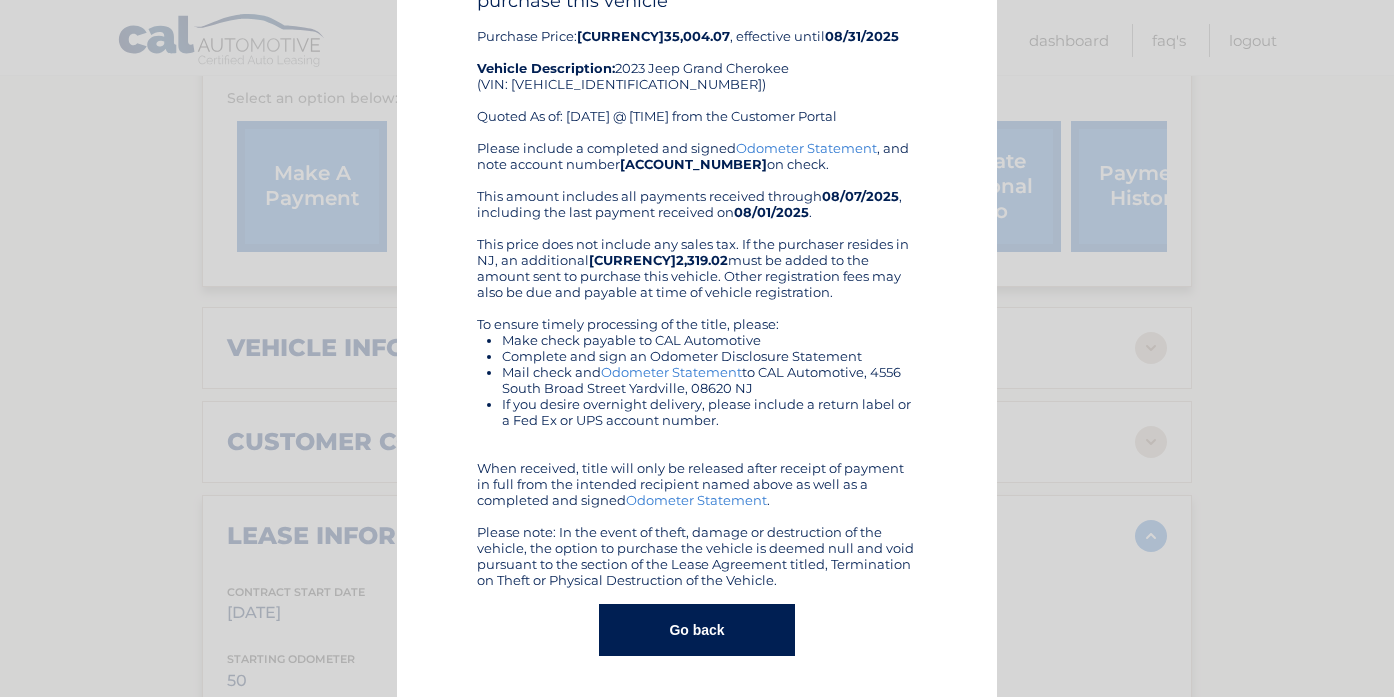 scroll, scrollTop: 0, scrollLeft: 0, axis: both 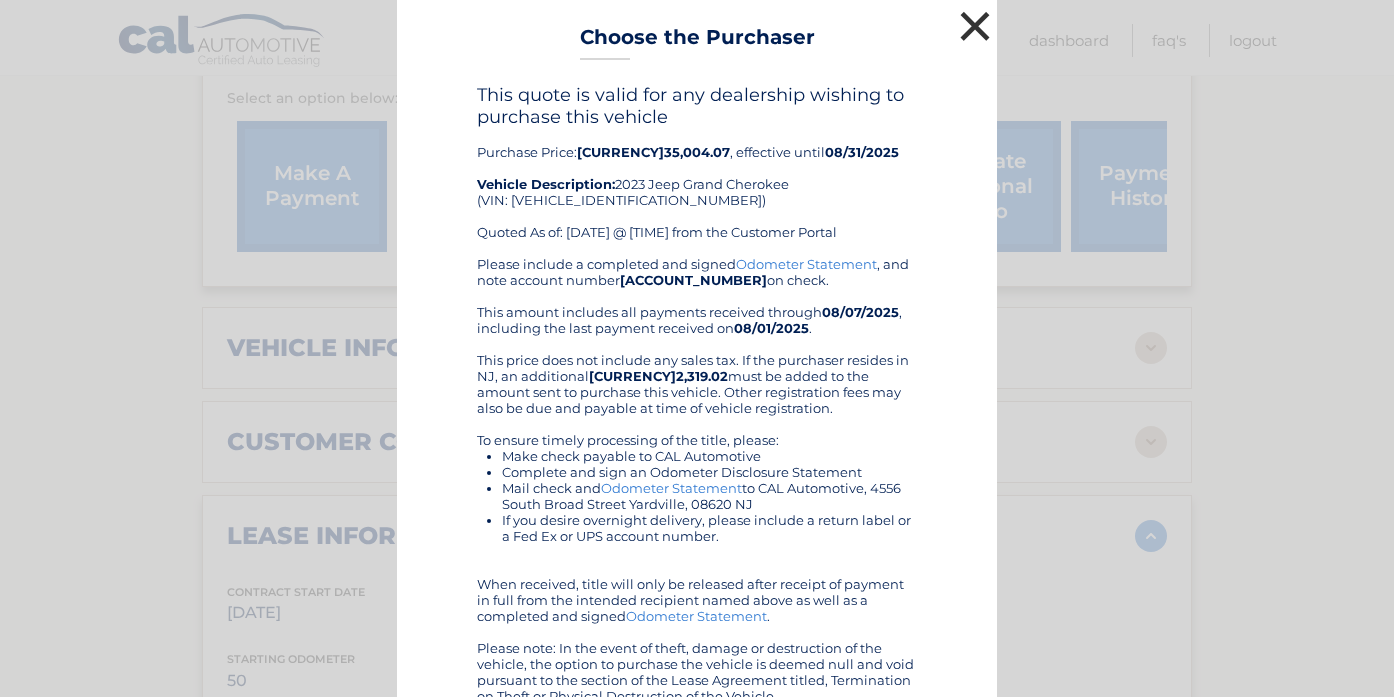 click on "×" at bounding box center (975, 26) 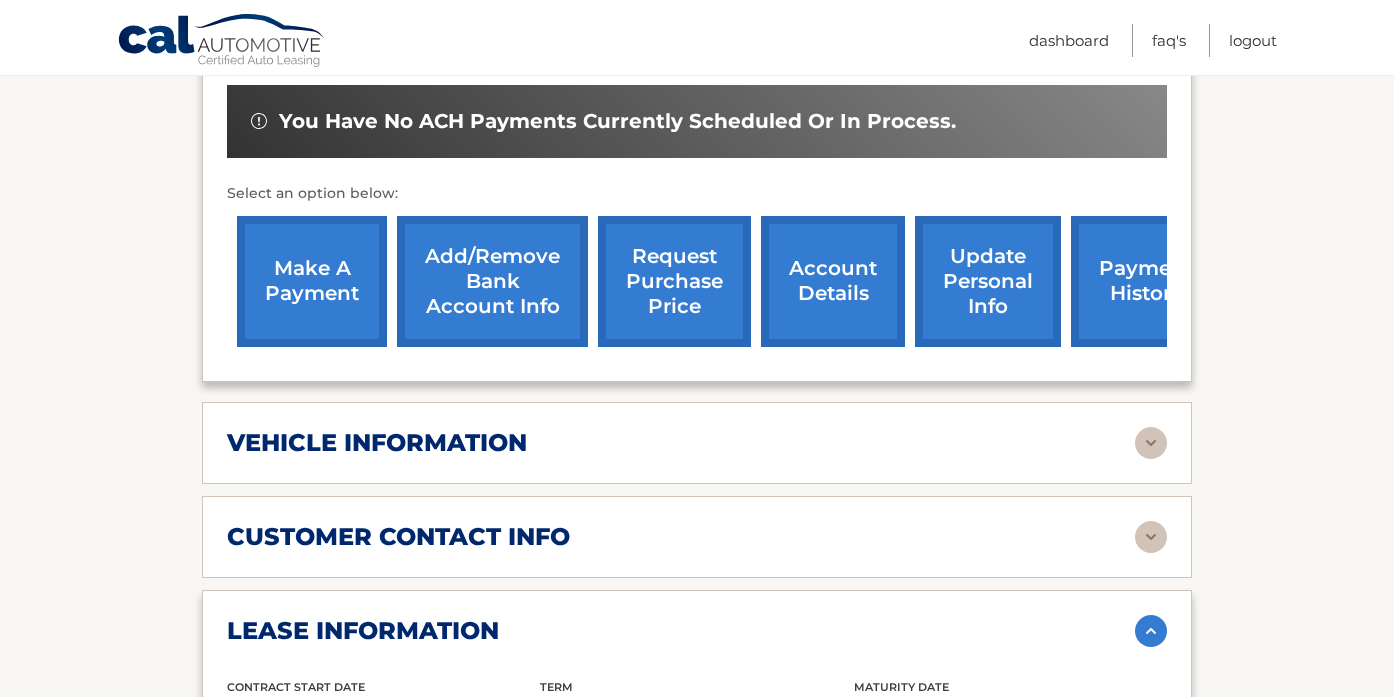 scroll, scrollTop: 670, scrollLeft: 0, axis: vertical 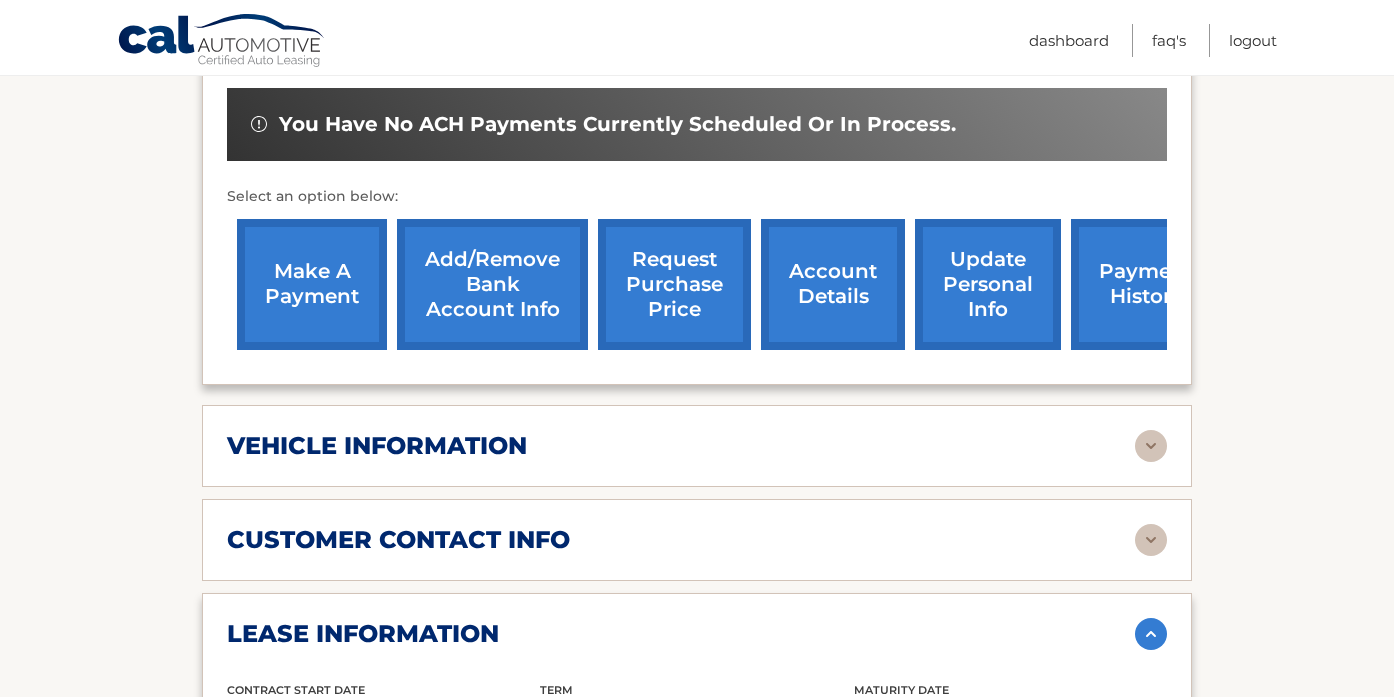 click on "Account Details
|
#[ACCOUNT_NUMBER]
Back to Dashboard
Manage Your Lease
lease account
#[ACCOUNT_NUMBER]
vehicle
2023 Jeep Grand Cherokee
name
[FIRST] [LAST]
vin
[VEHICLE_IDENTIFICATION_NUMBER]" at bounding box center [697, 888] 